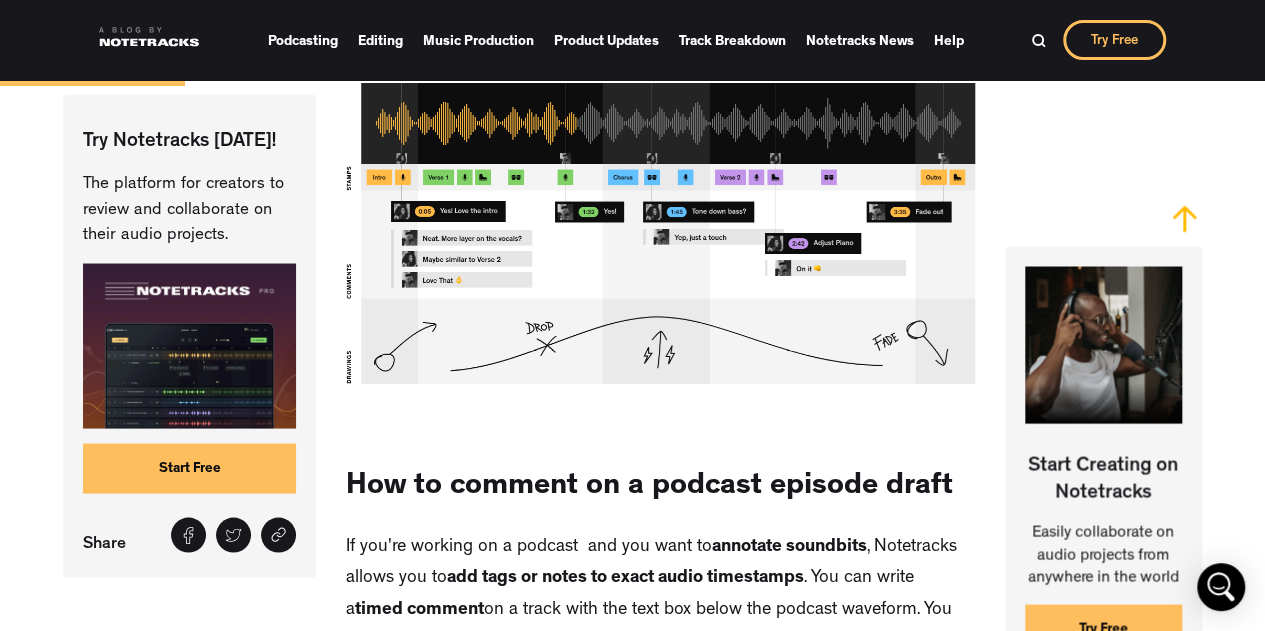 scroll, scrollTop: 1726, scrollLeft: 0, axis: vertical 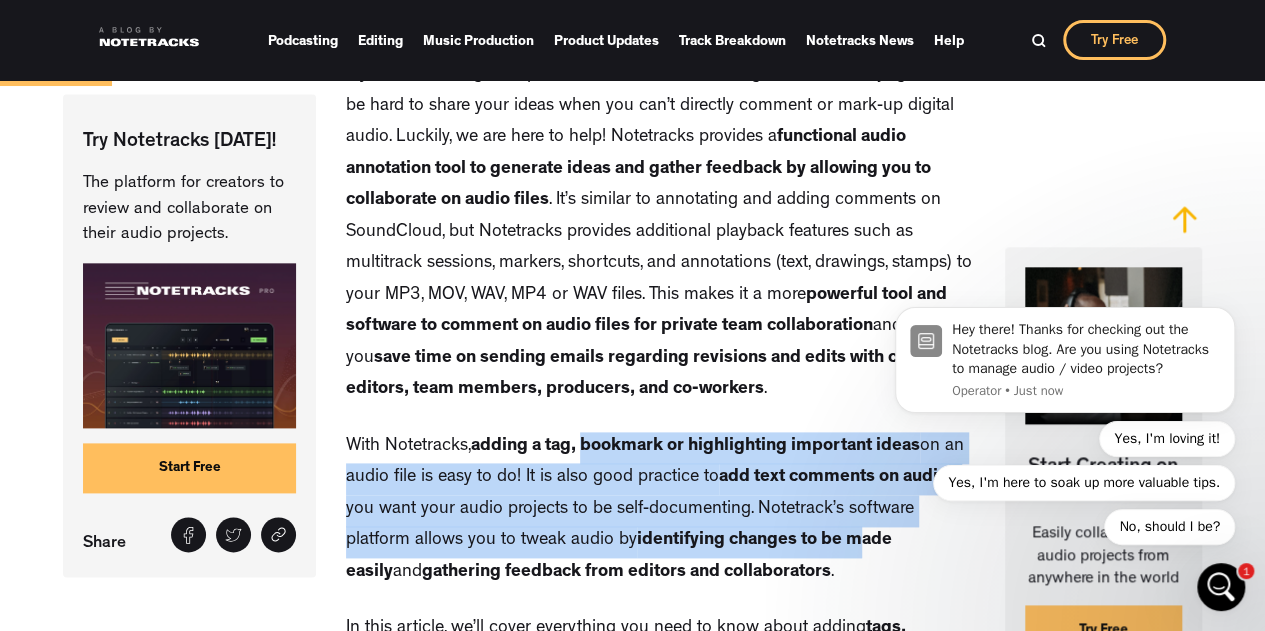 drag, startPoint x: 738, startPoint y: 427, endPoint x: 792, endPoint y: 482, distance: 77.07788 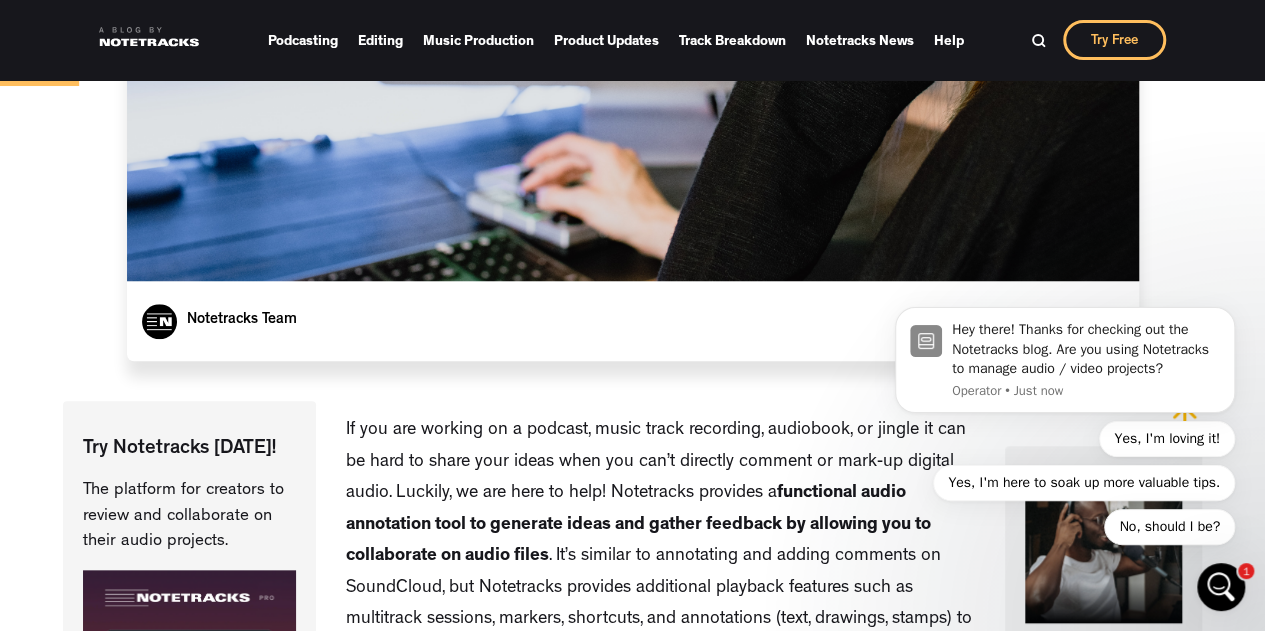 scroll, scrollTop: 680, scrollLeft: 0, axis: vertical 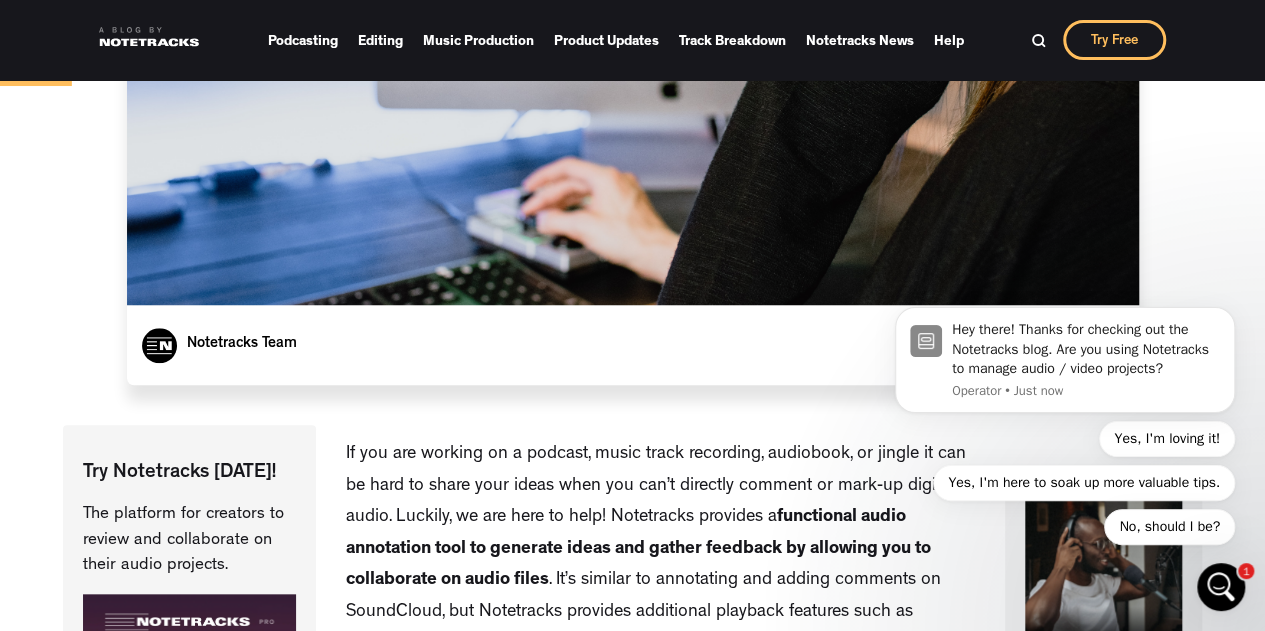 click at bounding box center (632, -3) 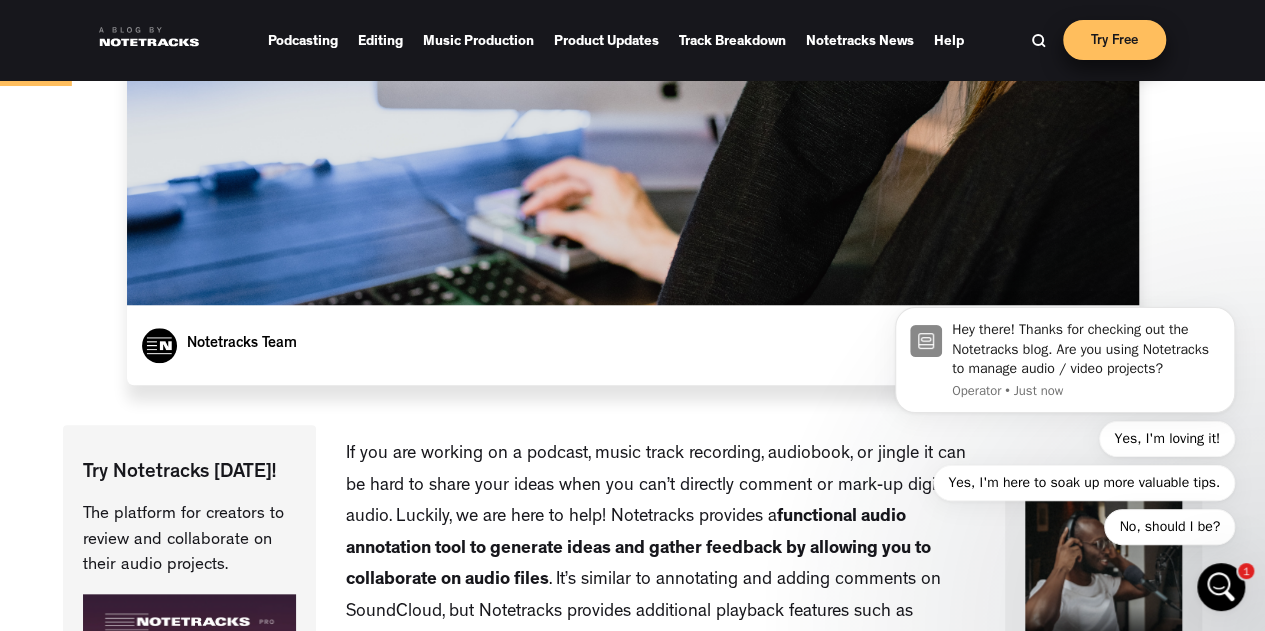 click on "Try Free" at bounding box center (1114, 40) 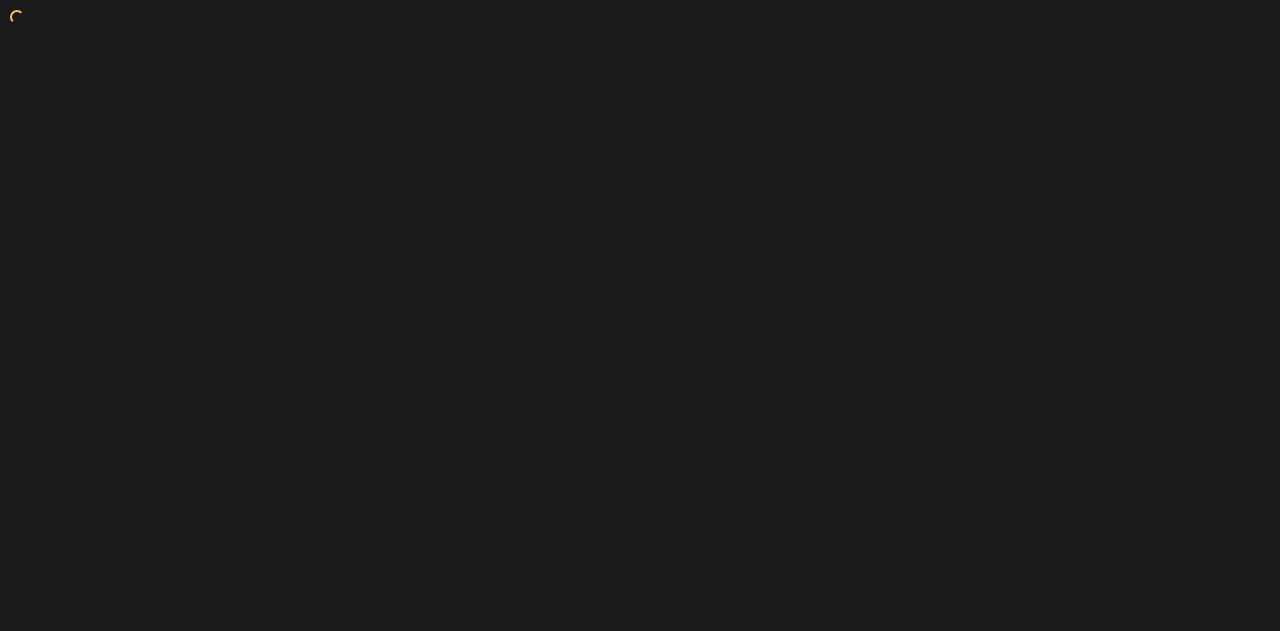 scroll, scrollTop: 0, scrollLeft: 0, axis: both 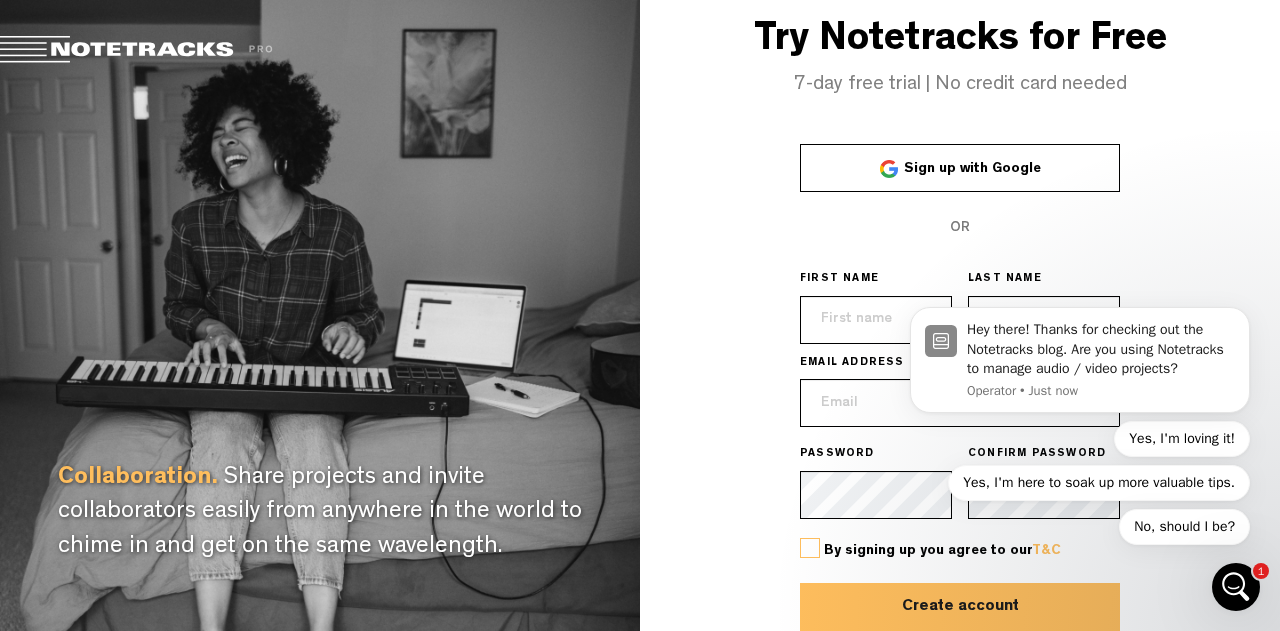 click on "Hey there! Thanks for checking out the Notetracks blog.  Are you using Notetracks to manage audio / video projects?  Operator • Just now Yes, I'm loving it! Yes, I'm here to soak up more valuable tips. No, should I be?" at bounding box center (1080, 367) 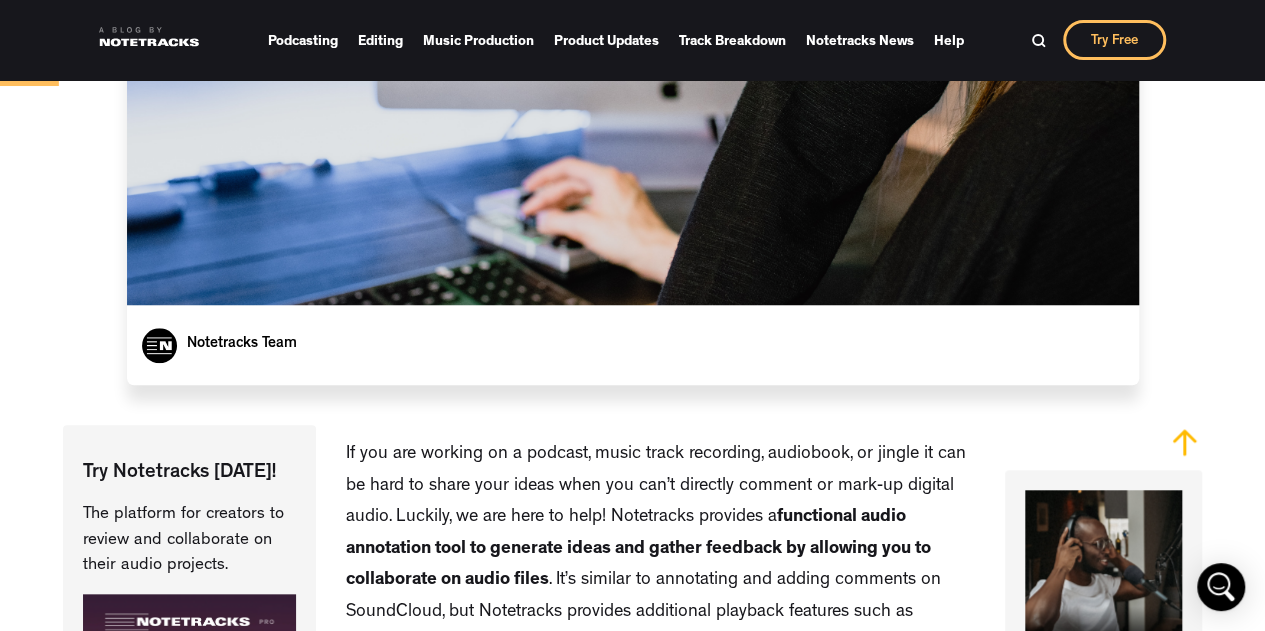 scroll, scrollTop: 512, scrollLeft: 0, axis: vertical 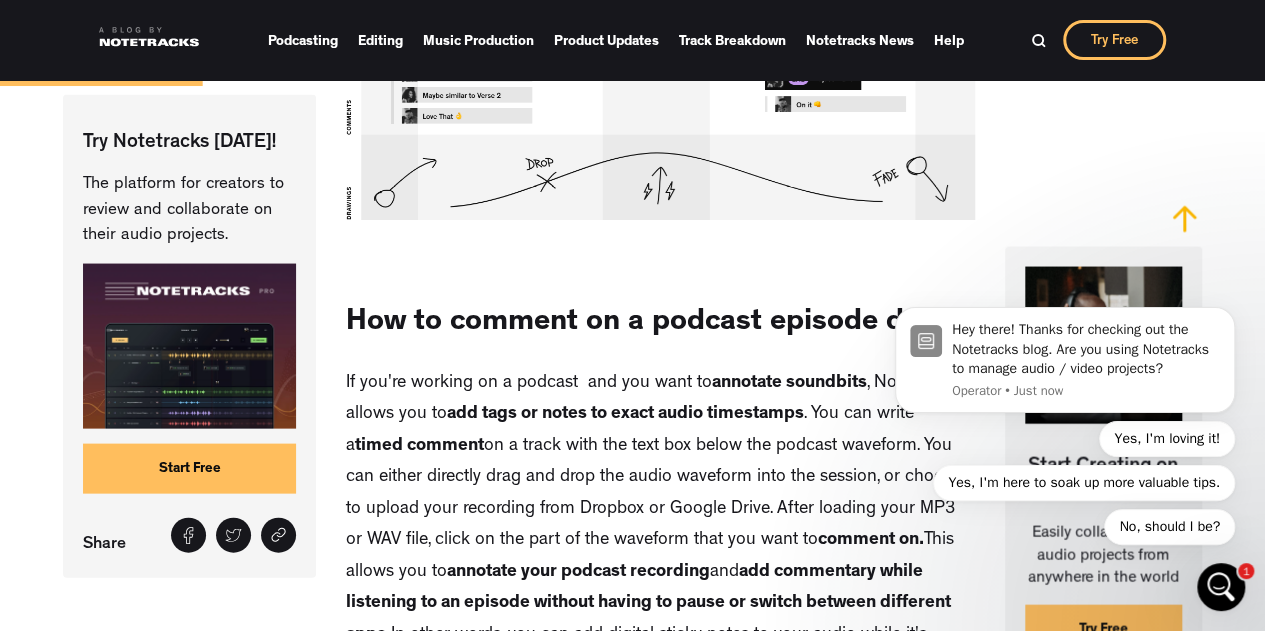 drag, startPoint x: 576, startPoint y: 574, endPoint x: 738, endPoint y: 607, distance: 165.32695 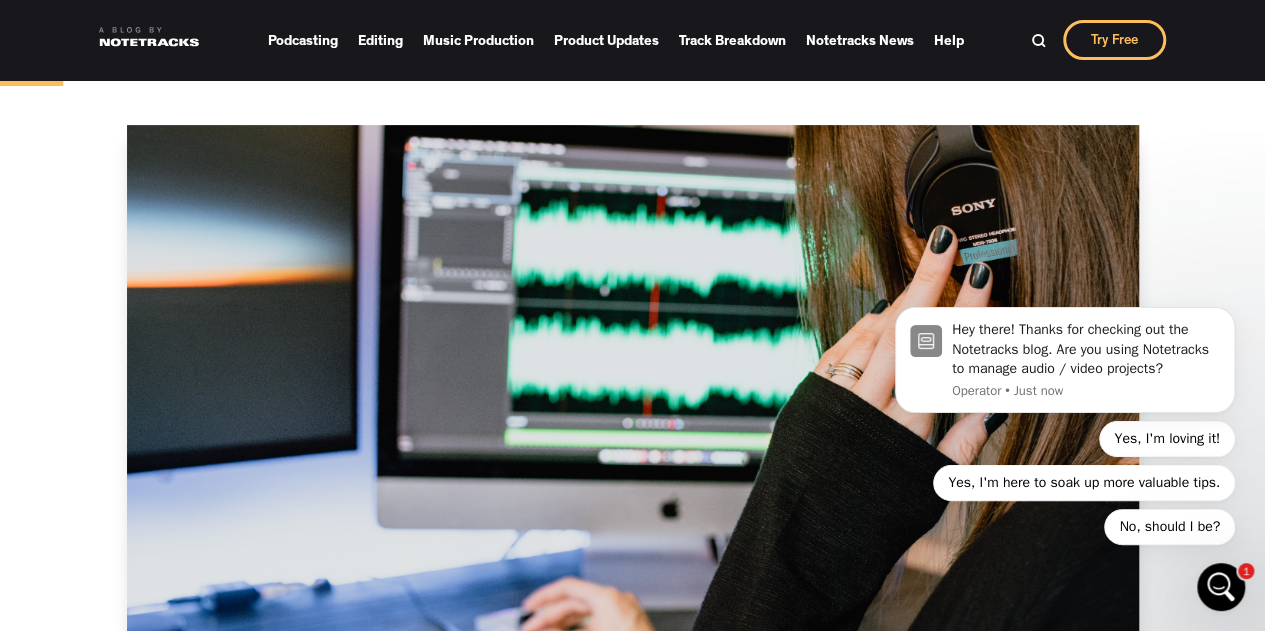 scroll, scrollTop: 0, scrollLeft: 0, axis: both 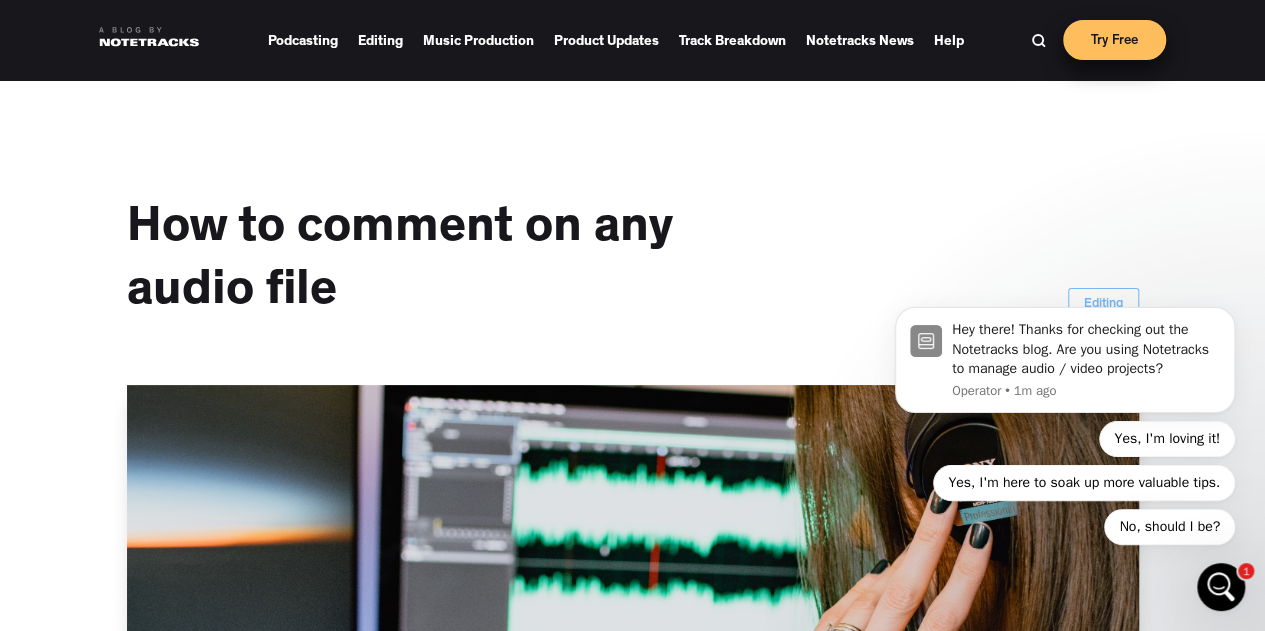 click on "Try Free" at bounding box center [1114, 40] 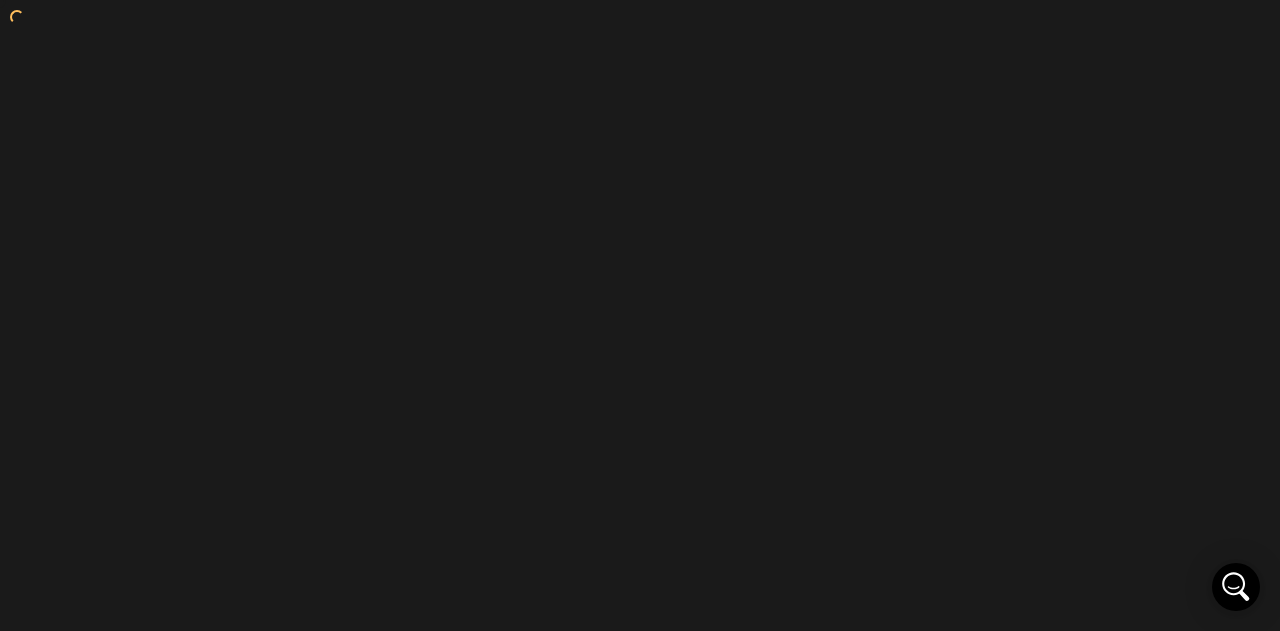 scroll, scrollTop: 0, scrollLeft: 0, axis: both 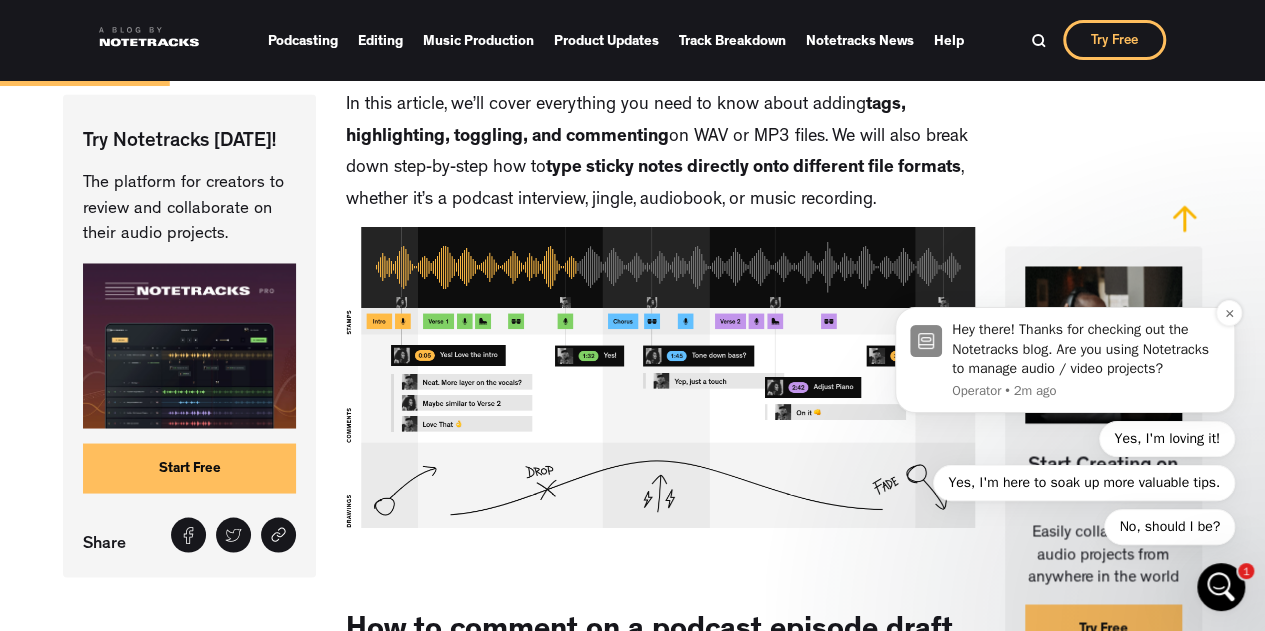 click on "Hey there! Thanks for checking out the Notetracks blog.  Are you using Notetracks to manage audio / video projects?" at bounding box center (1086, 349) 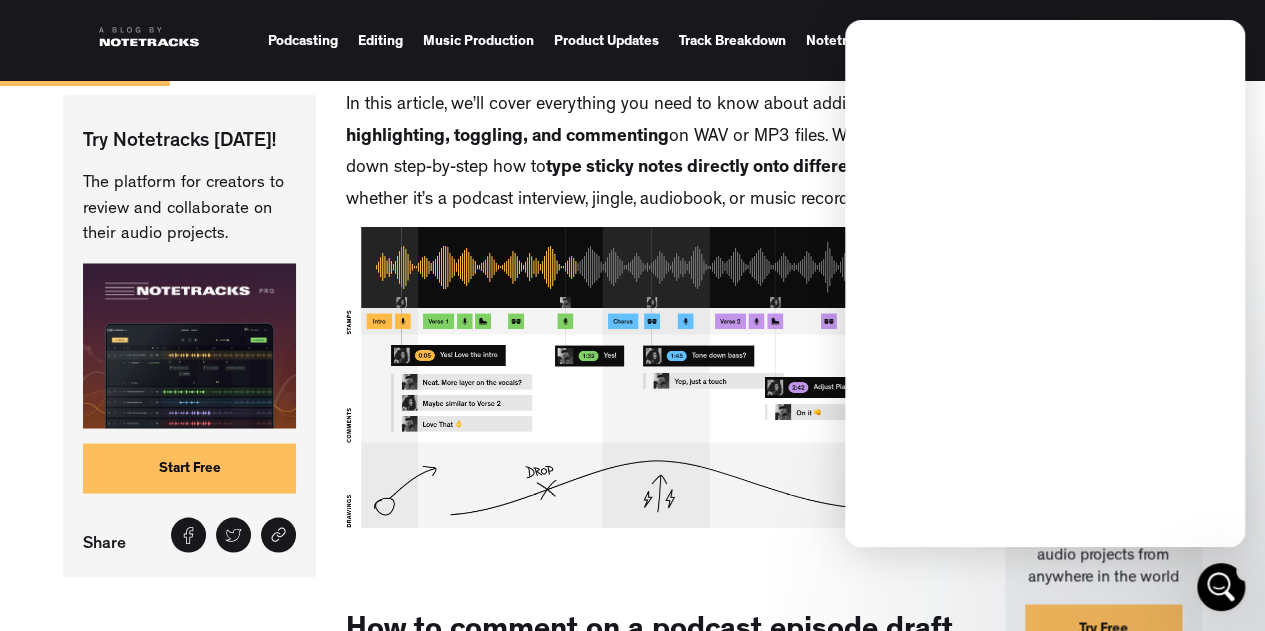 scroll, scrollTop: 0, scrollLeft: 0, axis: both 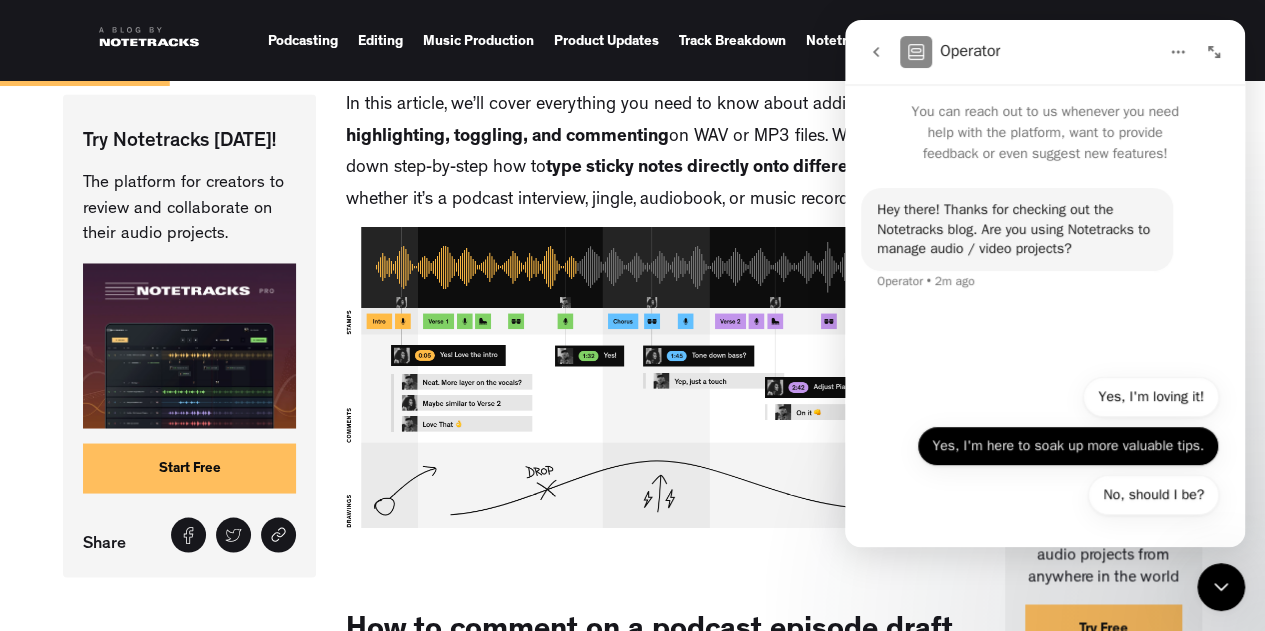 click on "Yes, I'm here to soak up more valuable tips." at bounding box center (1068, 446) 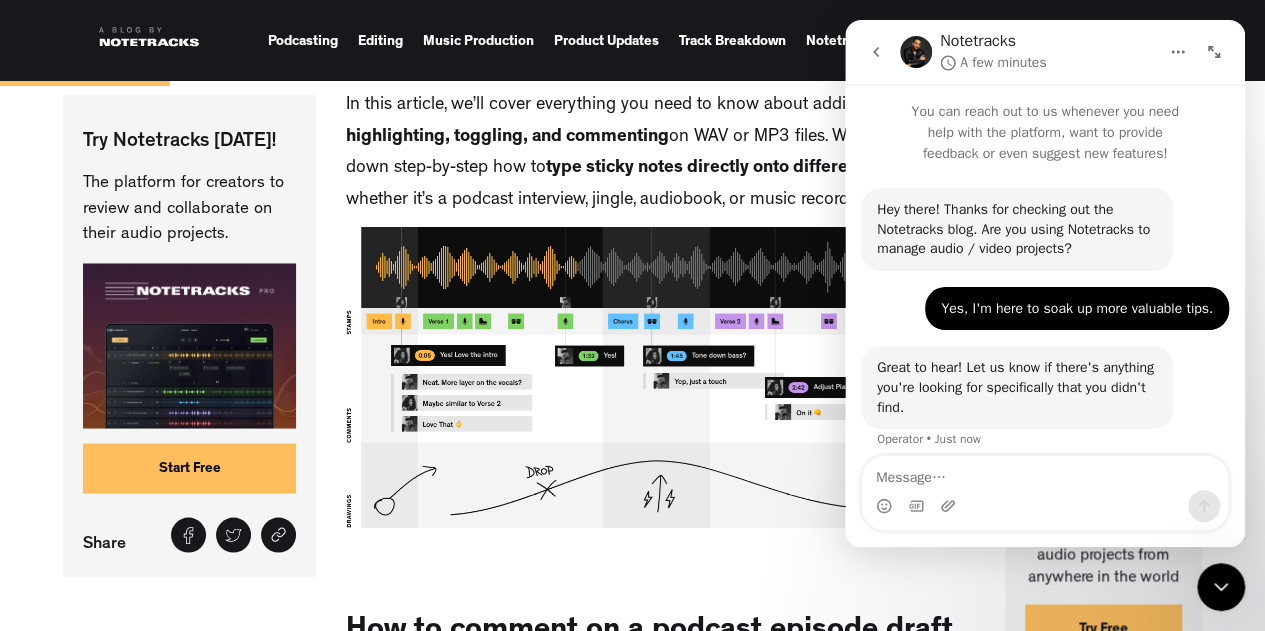 scroll, scrollTop: 70, scrollLeft: 0, axis: vertical 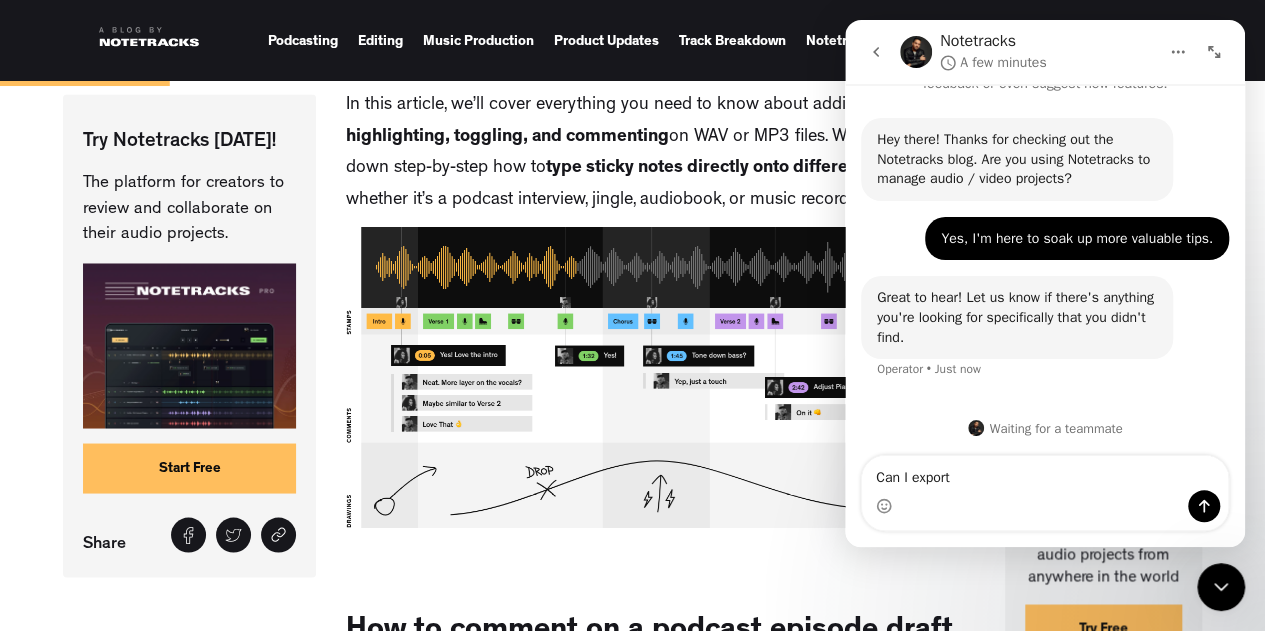 type on "Can I export?" 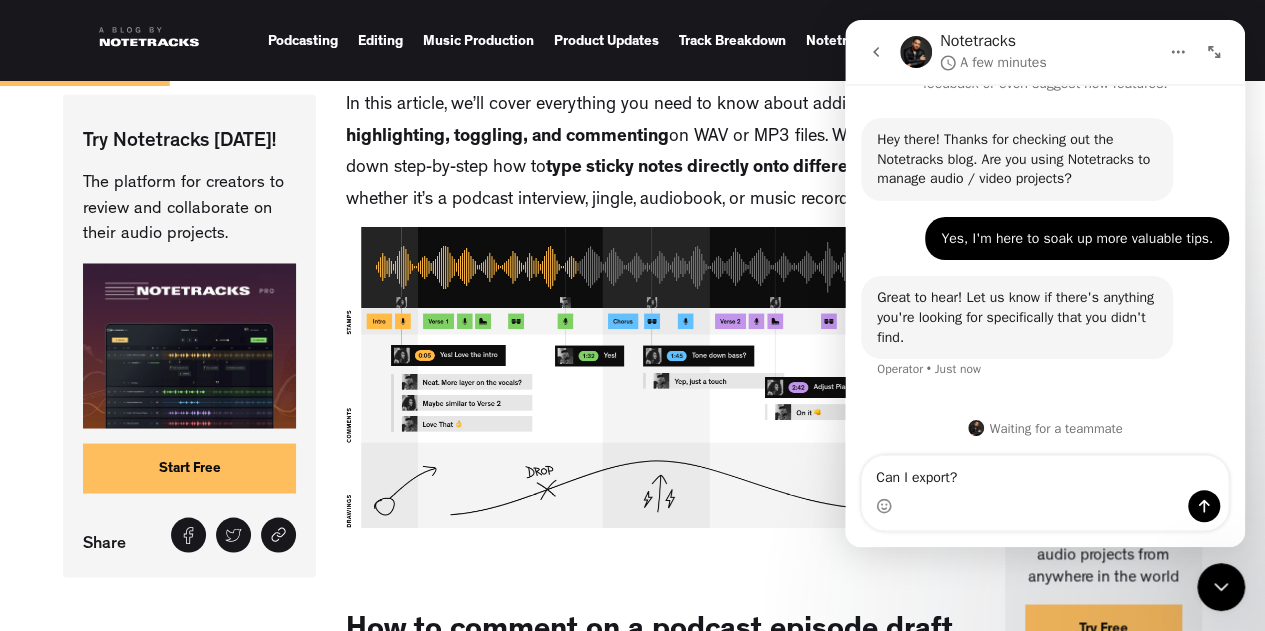 type 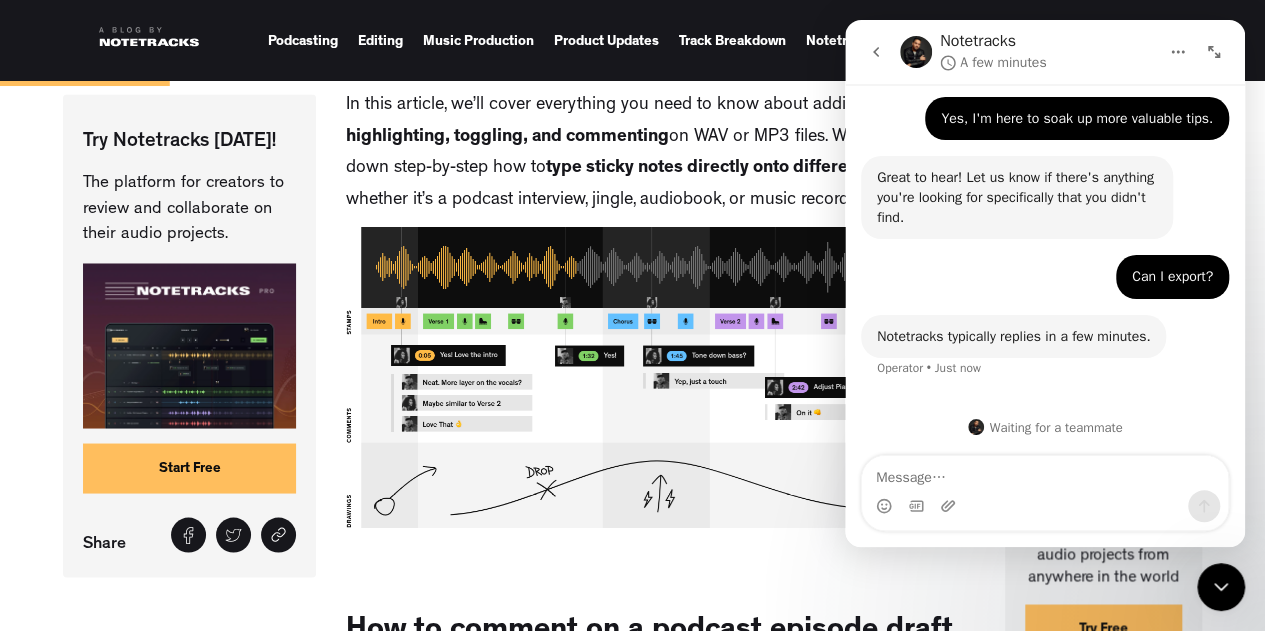 scroll, scrollTop: 189, scrollLeft: 0, axis: vertical 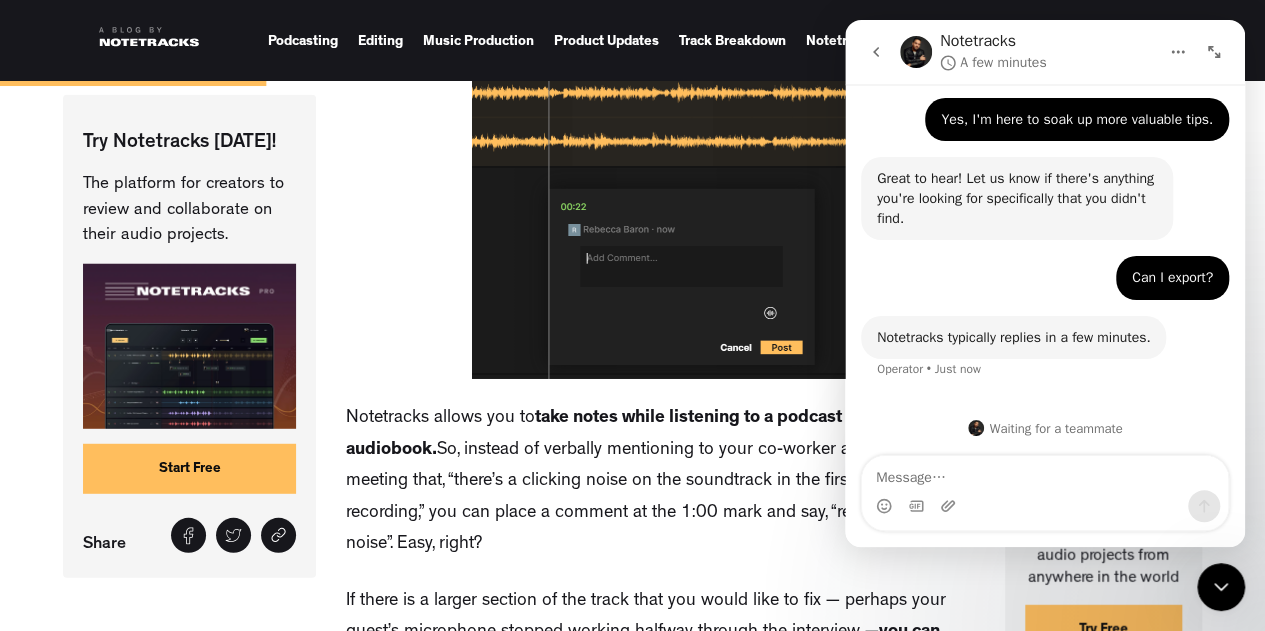 click on "If you are working on a podcast, music track recording, audiobook, or jingle it can be hard to share your ideas when you can’t directly comment or mark-up digital audio. Luckily, we are here to help! Notetracks provides a  functional audio annotation tool to generate ideas and gather feedback by allowing you to collaborate on audio files . It’s similar to annotating and adding comments on SoundCloud, but Notetracks provides additional playback features such as multitrack sessions, markers, shortcuts, and annotations (text, drawings, stamps) to your MP3, MOV, WAV, MP4 or WAV files. This makes it a more  powerful tool and software to comment on audio files for private team collaboration  and will help you  save time on sending emails regarding revisions and edits with clients, editors, team members, producers, and co-workers .  With Notetracks,  adding a tag, bookmark or highlighting important ideas  on an audio file is easy to do! It is also good practice to  add text comments on audio and  . ‍  and" at bounding box center [660, 4891] 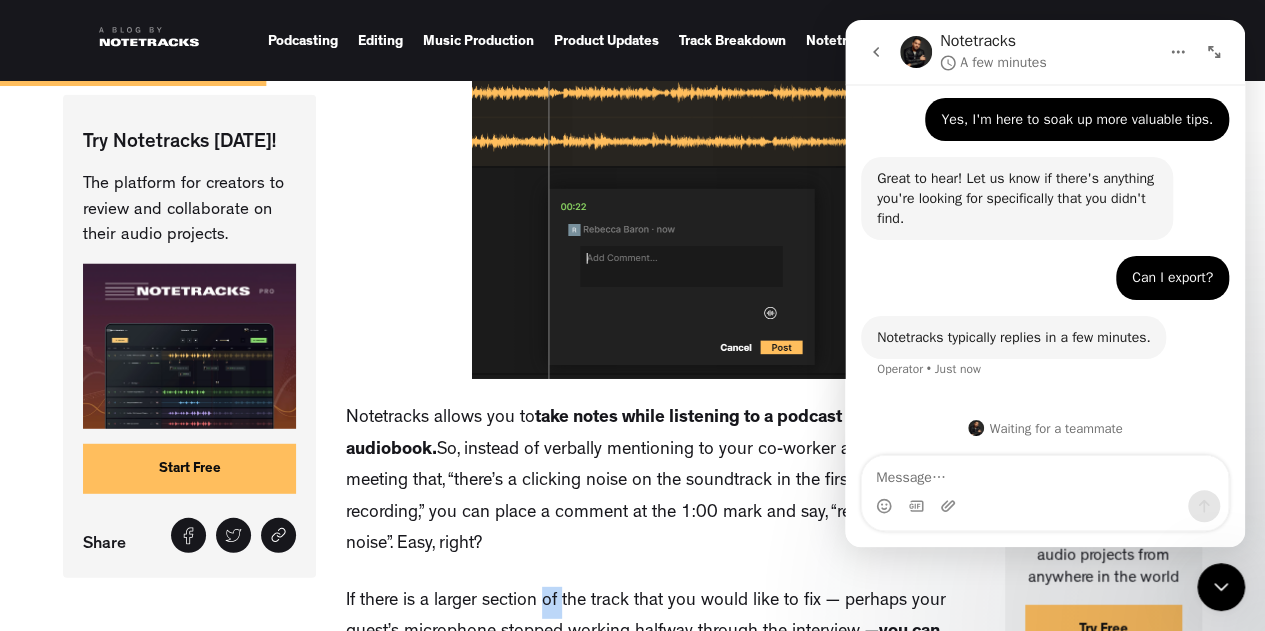 click on "If you are working on a podcast, music track recording, audiobook, or jingle it can be hard to share your ideas when you can’t directly comment or mark-up digital audio. Luckily, we are here to help! Notetracks provides a  functional audio annotation tool to generate ideas and gather feedback by allowing you to collaborate on audio files . It’s similar to annotating and adding comments on SoundCloud, but Notetracks provides additional playback features such as multitrack sessions, markers, shortcuts, and annotations (text, drawings, stamps) to your MP3, MOV, WAV, MP4 or WAV files. This makes it a more  powerful tool and software to comment on audio files for private team collaboration  and will help you  save time on sending emails regarding revisions and edits with clients, editors, team members, producers, and co-workers .  With Notetracks,  adding a tag, bookmark or highlighting important ideas  on an audio file is easy to do! It is also good practice to  add text comments on audio and  . ‍  and" at bounding box center [660, 4891] 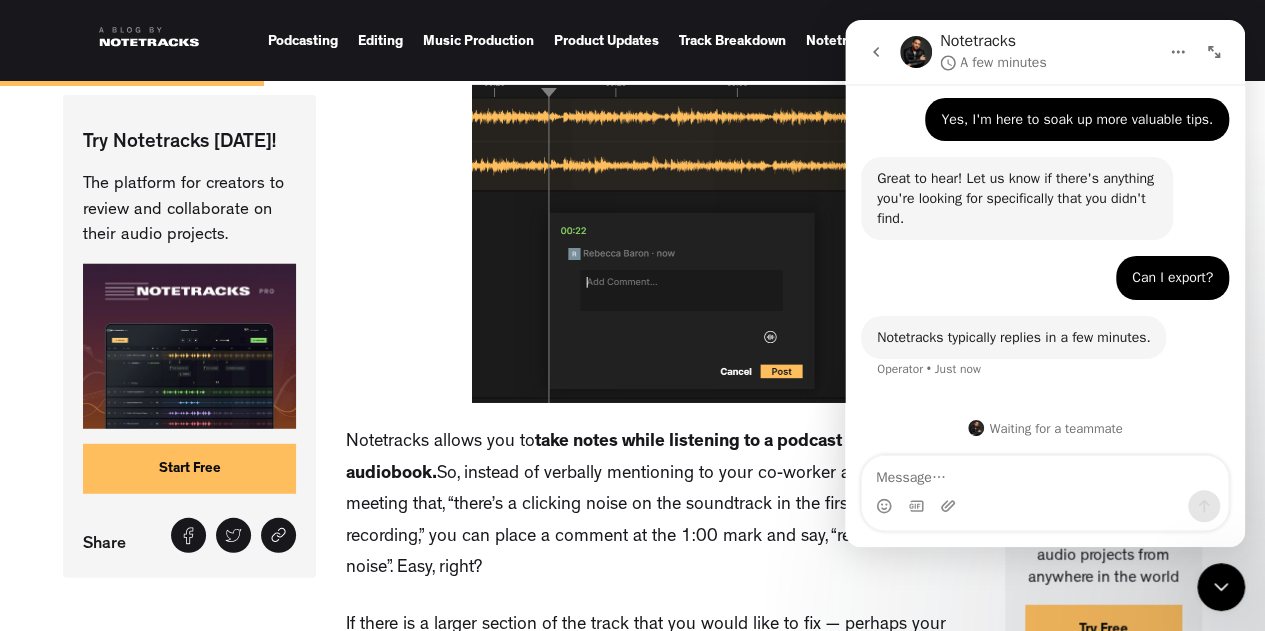 click on "Notetracks allows you to  take notes while listening to a podcast or an audiobook.  So, instead of verbally mentioning to your co-worker at next week's meeting that, “there’s a clicking noise on the soundtrack in the first minute of recording,” you can place a comment at the 1:00 mark and say, “remove clicking noise”. Easy, right?" at bounding box center (660, 507) 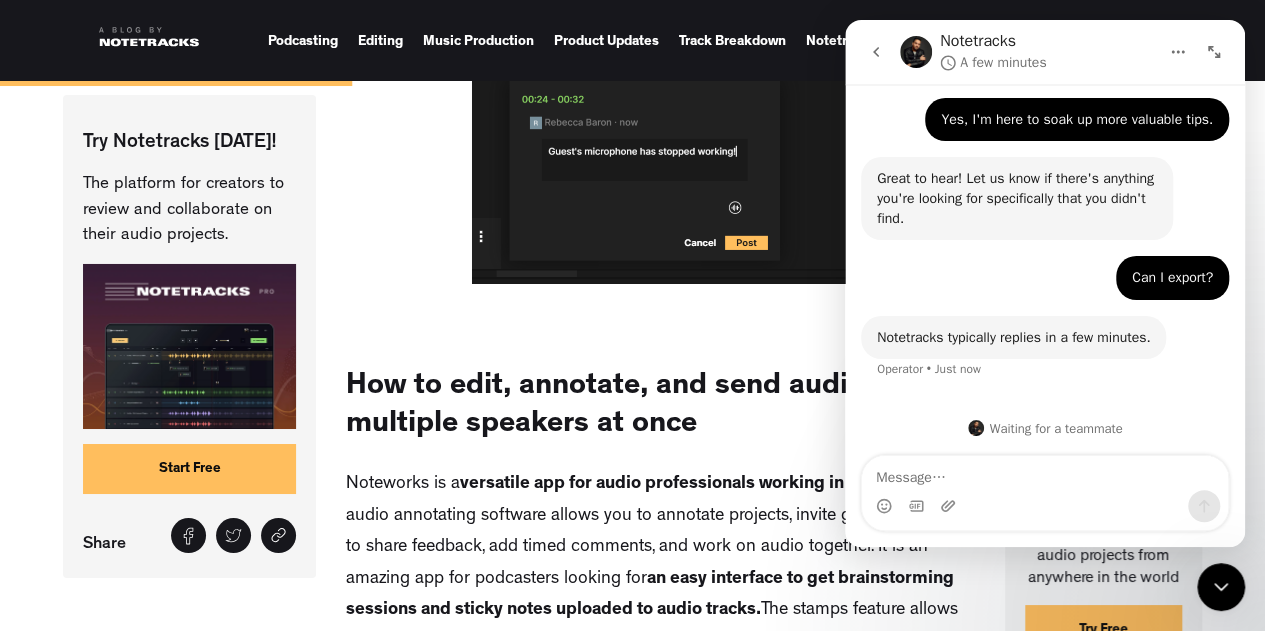 scroll, scrollTop: 3405, scrollLeft: 0, axis: vertical 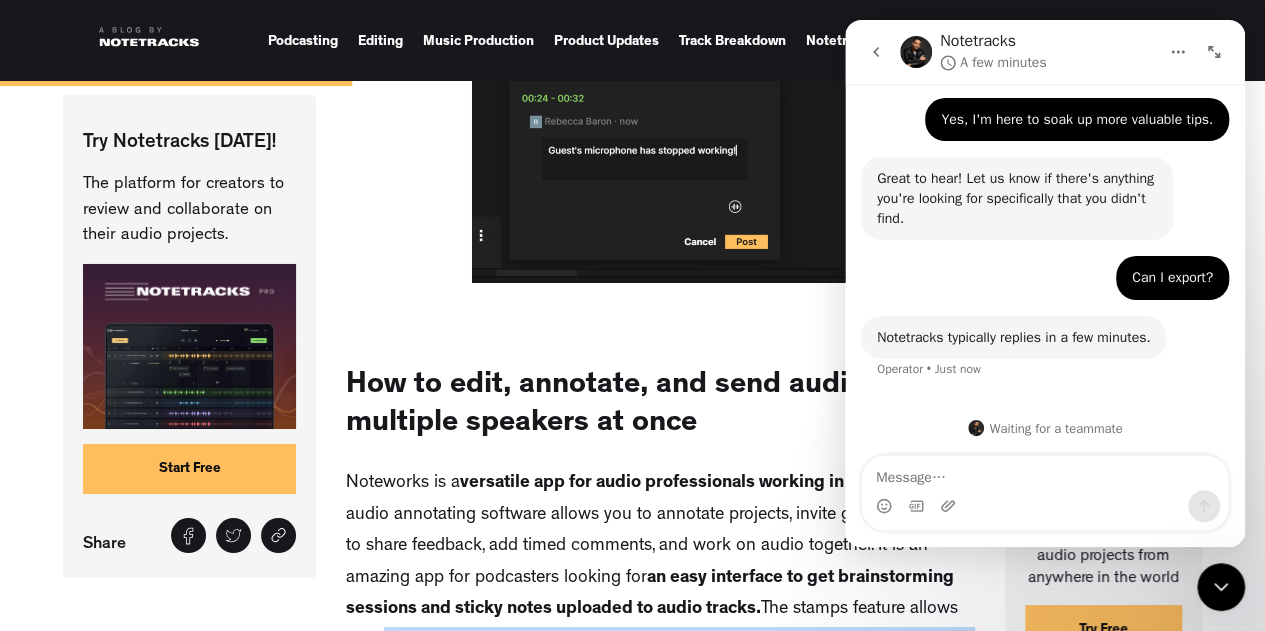 drag, startPoint x: 932, startPoint y: 570, endPoint x: 998, endPoint y: 595, distance: 70.5762 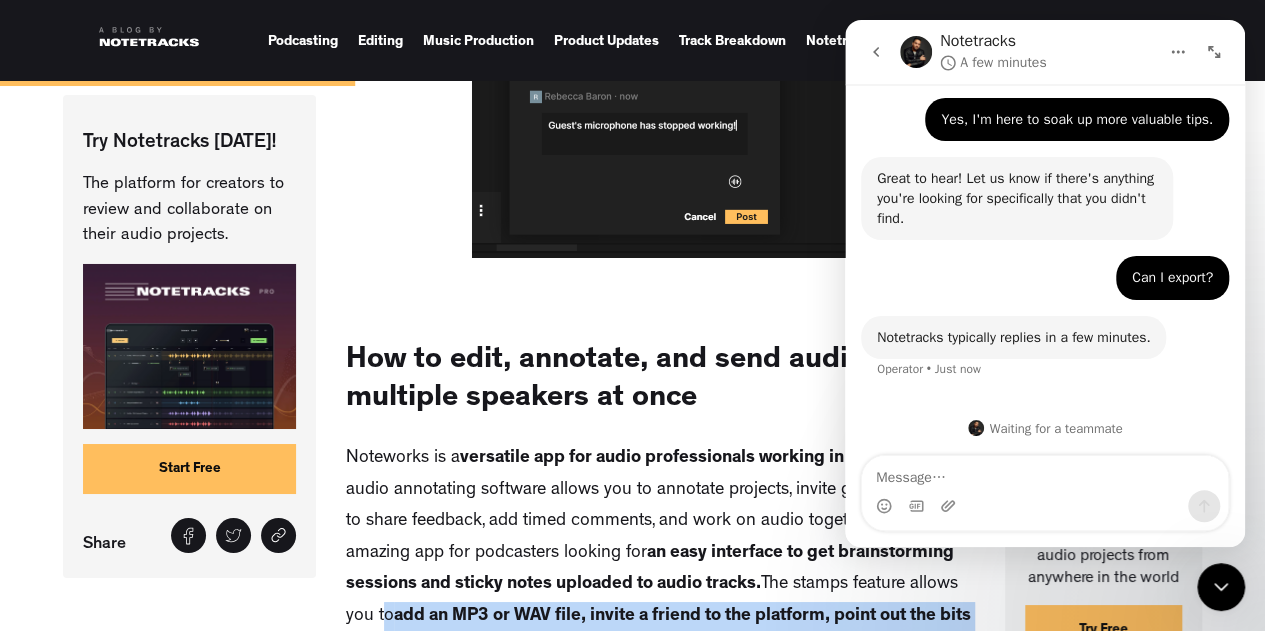 scroll, scrollTop: 3435, scrollLeft: 0, axis: vertical 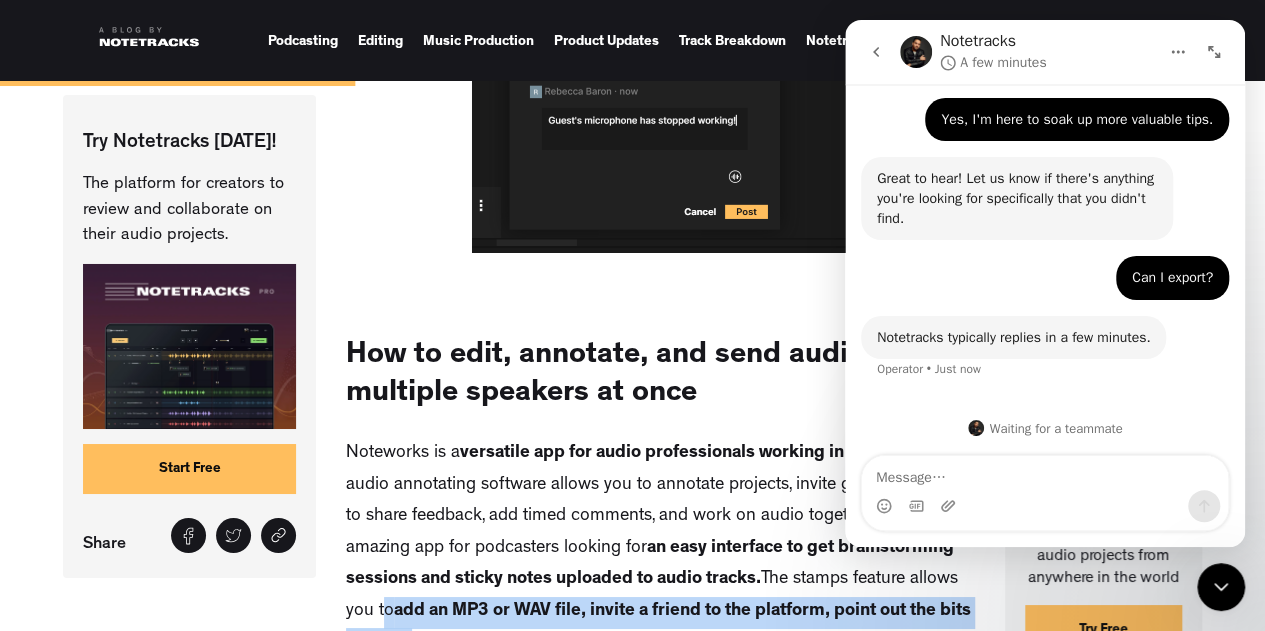 click on "add an MP3 or WAV file, invite a friend to the platform, point out the bits you like the most, and quickly receive feedback" at bounding box center (658, 628) 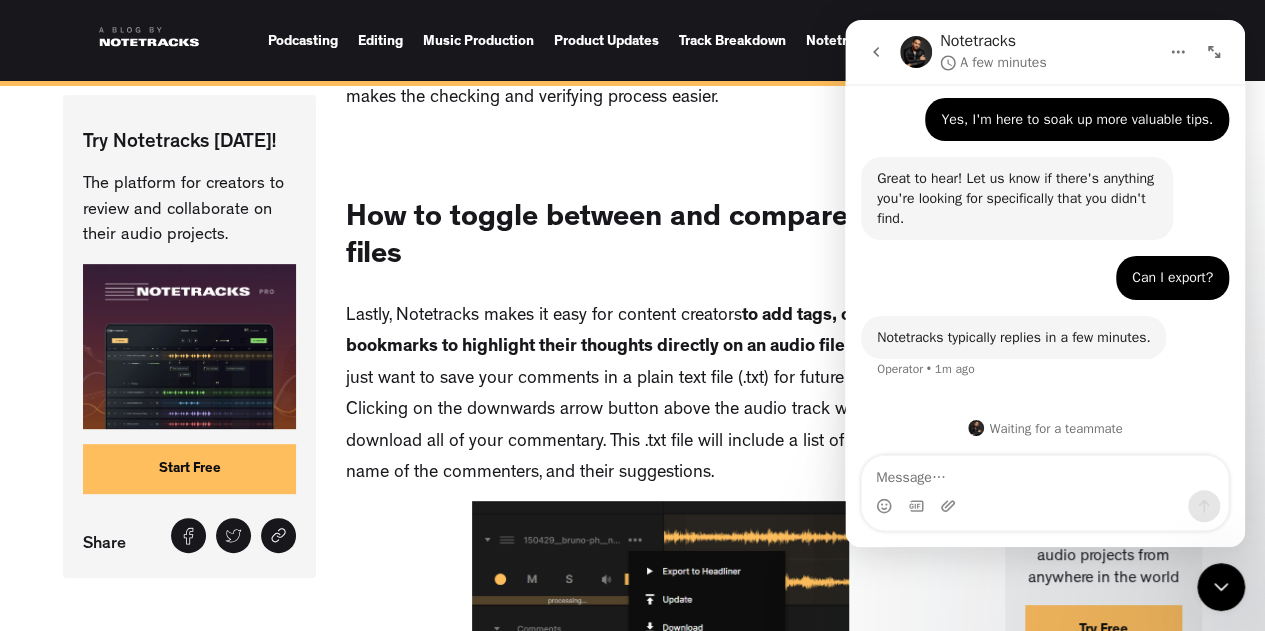 scroll, scrollTop: 11595, scrollLeft: 0, axis: vertical 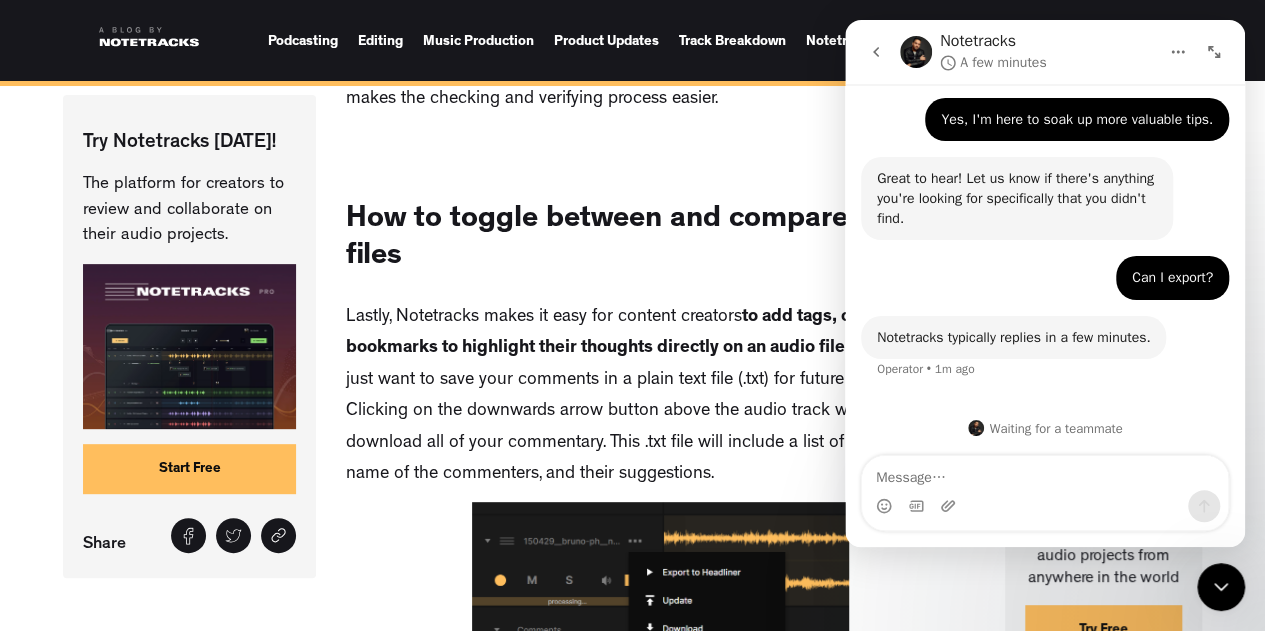 click 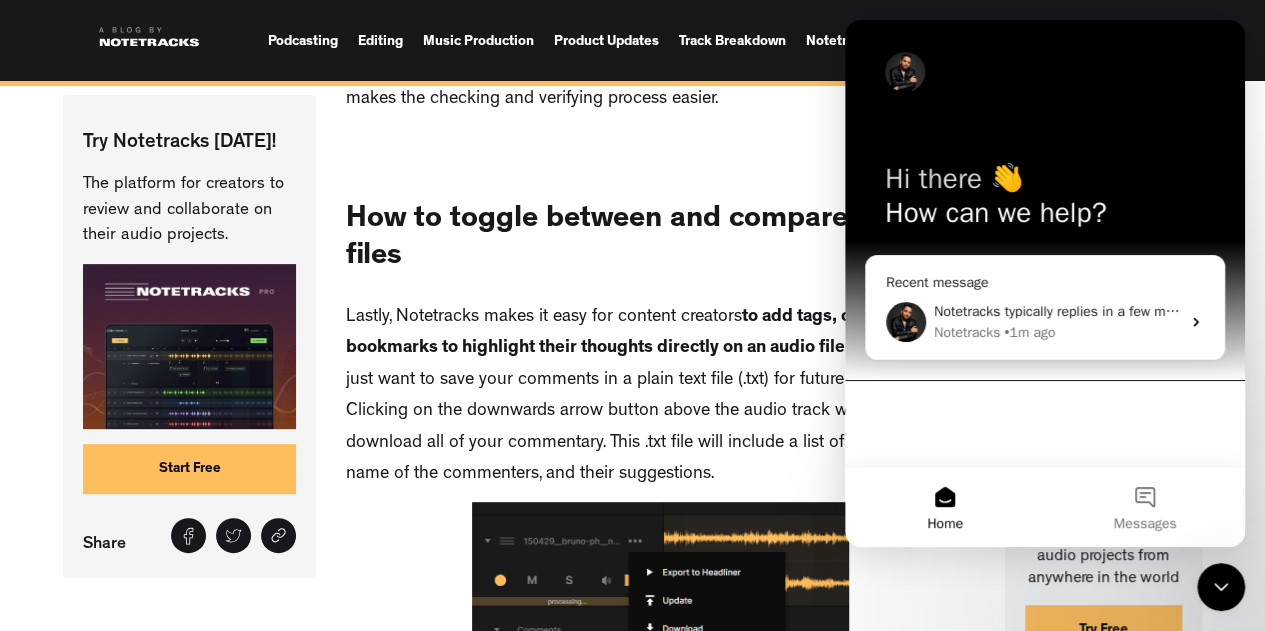 click on "Lastly, Notetracks makes it easy for content creators  to add tags, comments, and bookmarks to highlight their thoughts directly on an audio file.  But what if you just want to save your comments in a plain text file (.txt) for future reference? Clicking on the downwards arrow button above the audio track will allow you to download all of your commentary. This .txt file will include a list of timestamps, the name of the commenters, and their suggestions." at bounding box center (660, 397) 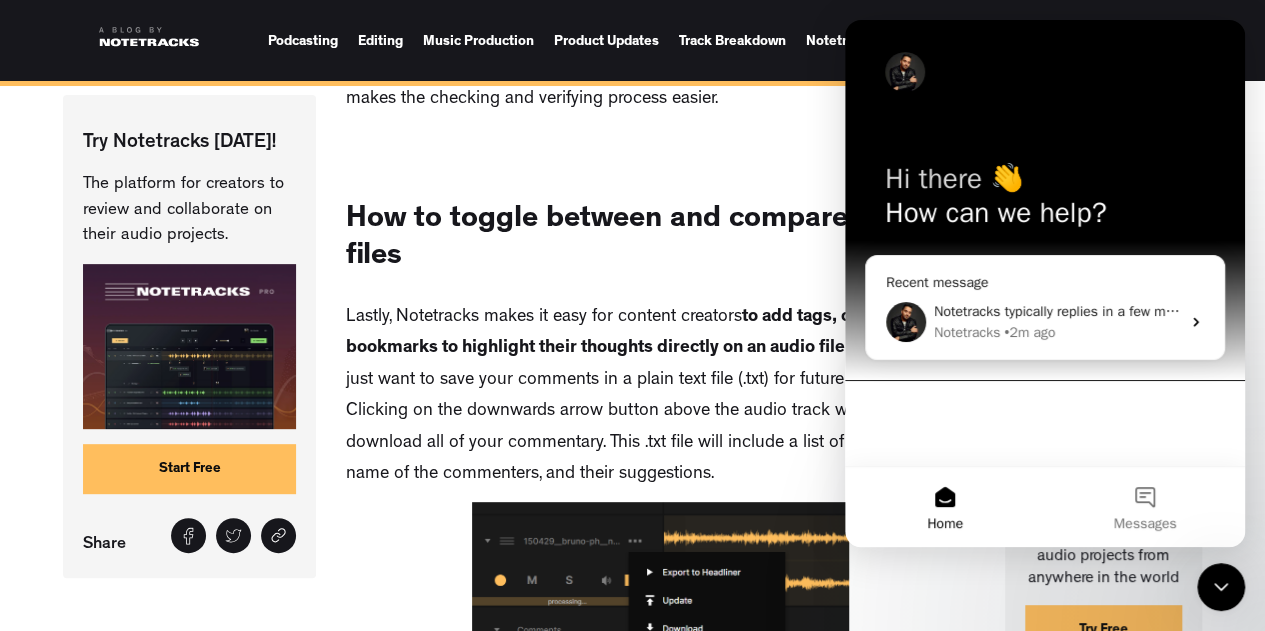 click on "Home" at bounding box center [945, 507] 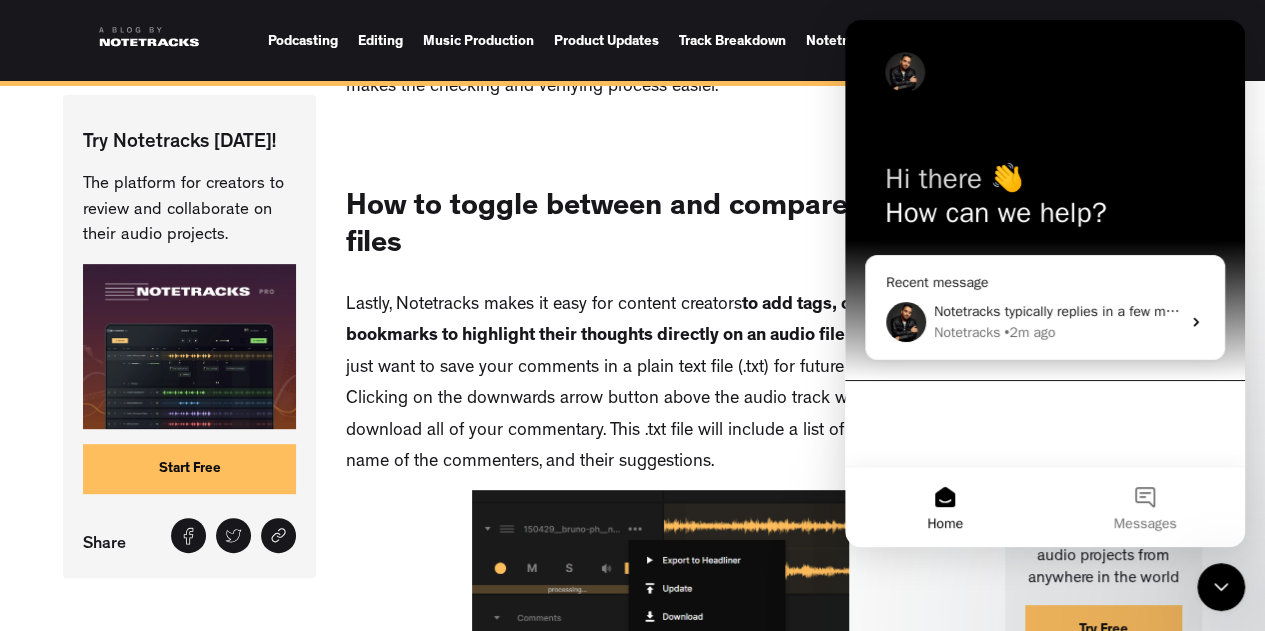 scroll, scrollTop: 11232, scrollLeft: 0, axis: vertical 